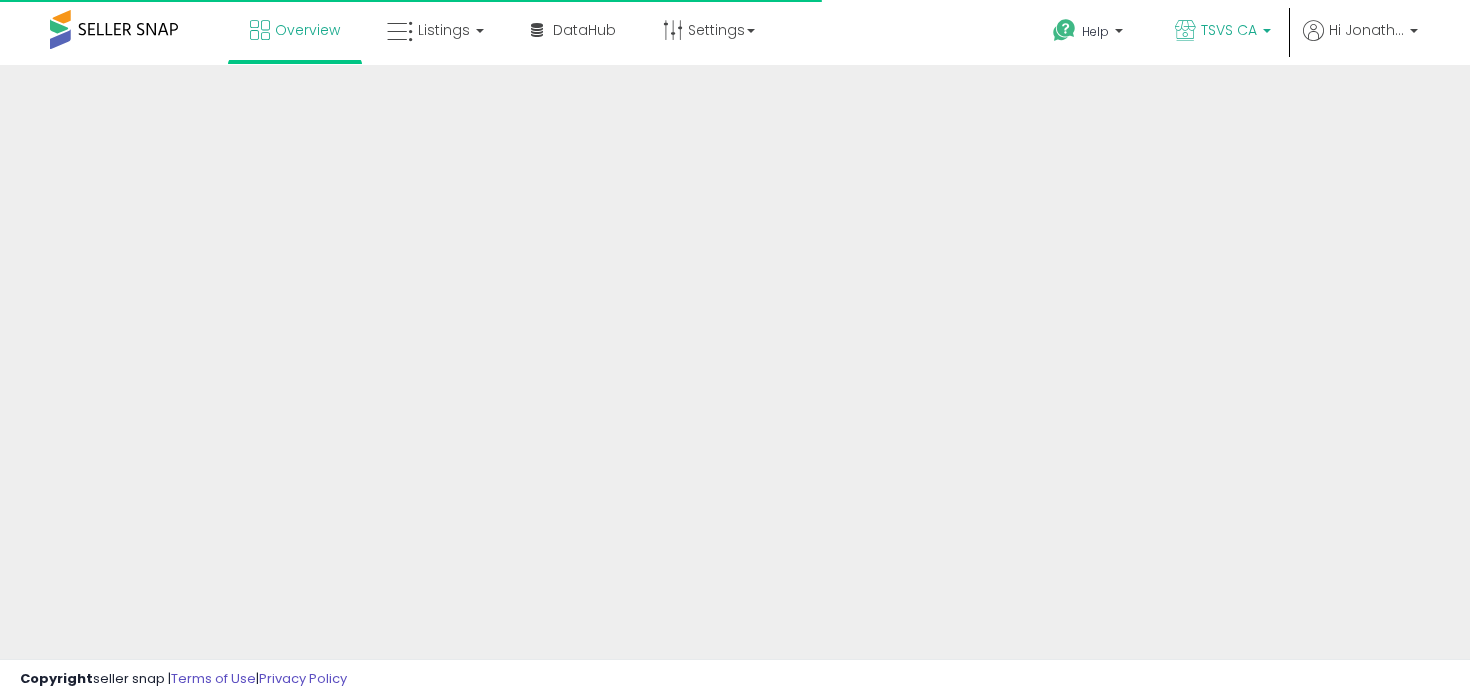 scroll, scrollTop: 0, scrollLeft: 0, axis: both 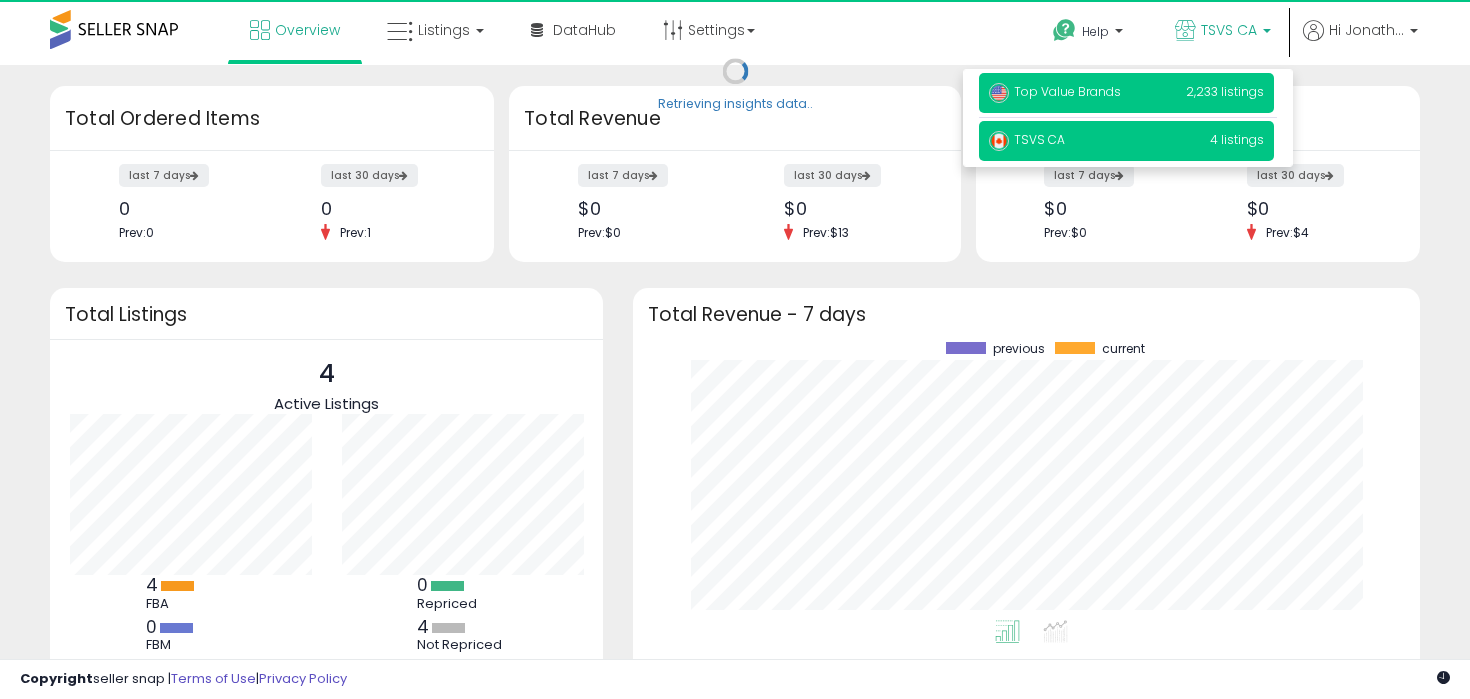 click on "Top Value Brands" at bounding box center (1055, 91) 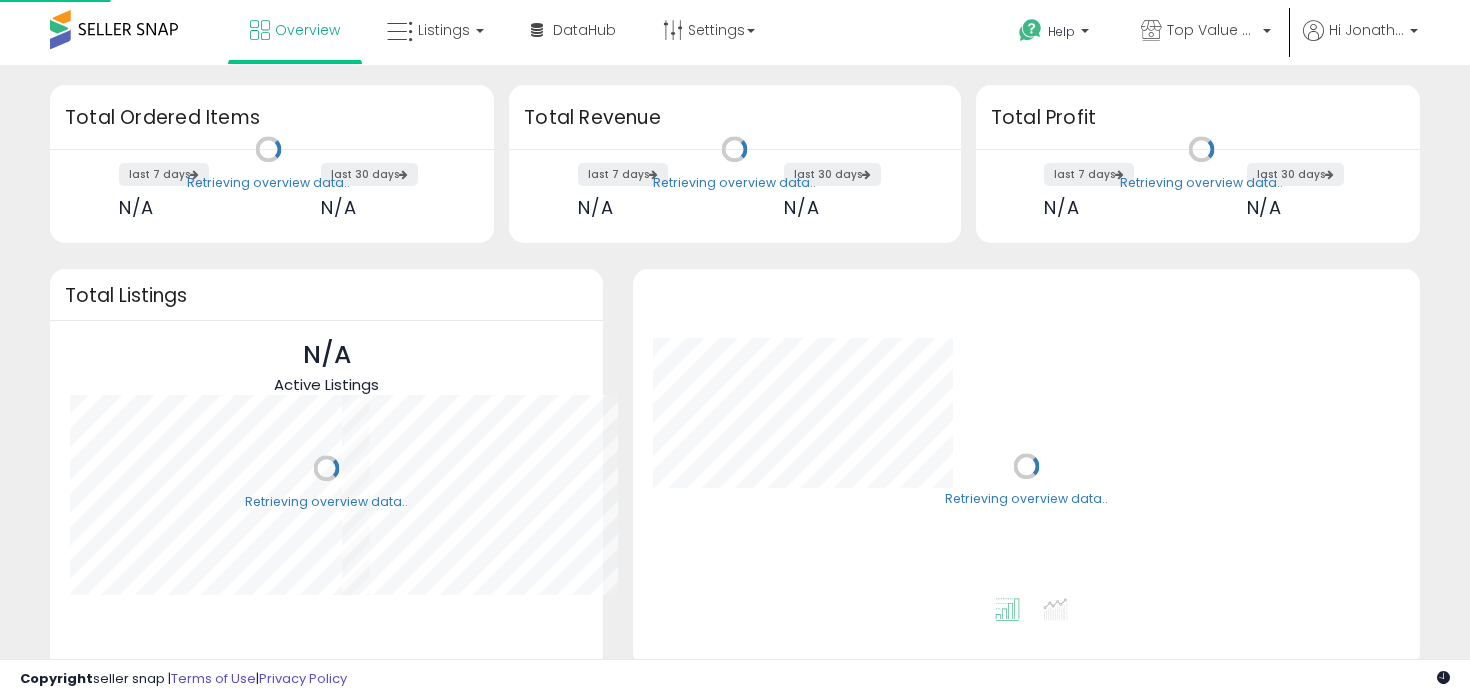 scroll, scrollTop: 0, scrollLeft: 0, axis: both 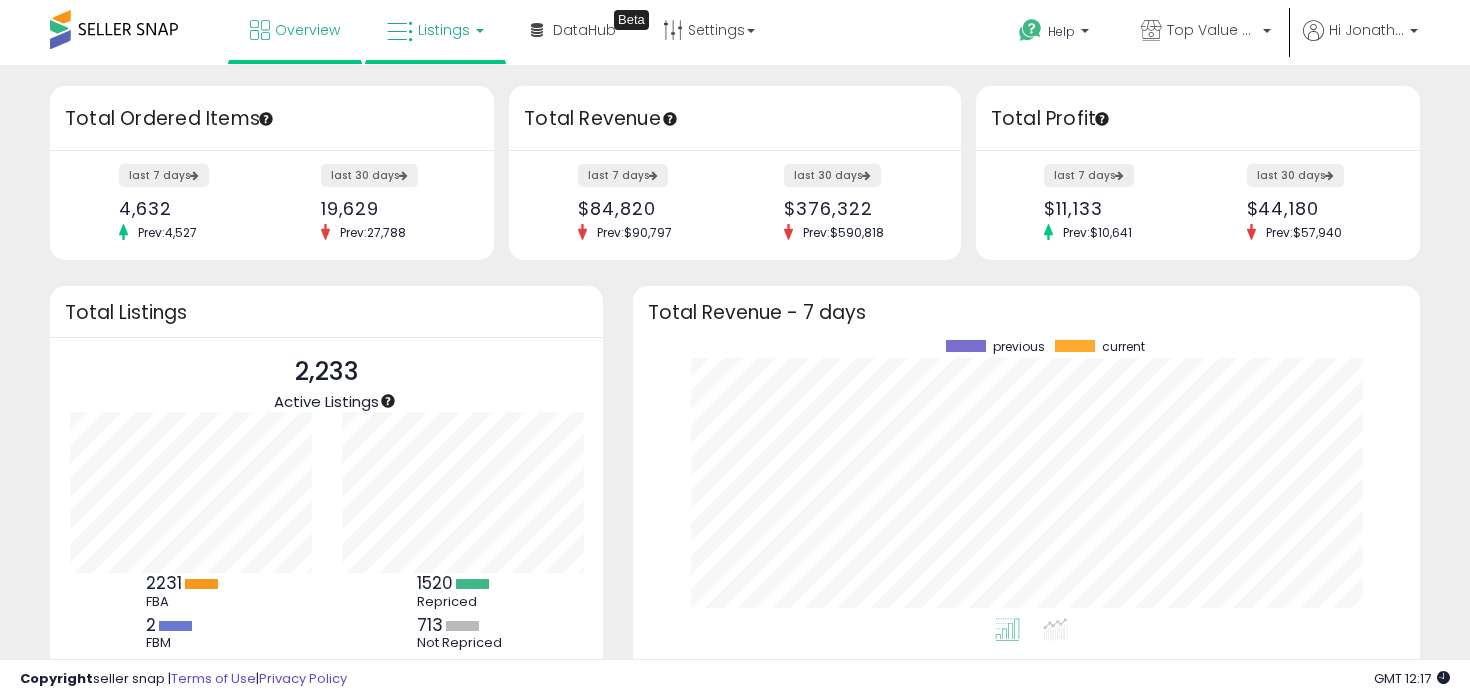 click on "Listings" at bounding box center (444, 30) 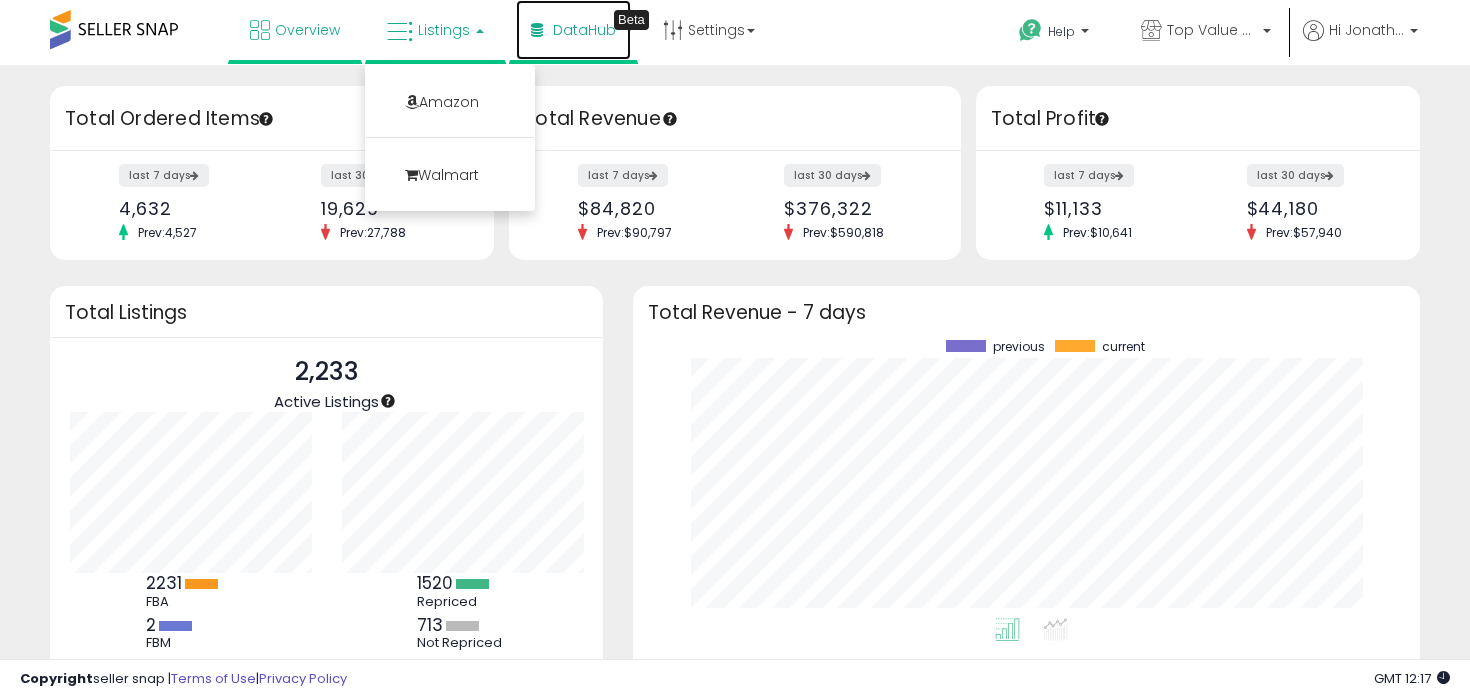 click on "DataHub" at bounding box center (584, 30) 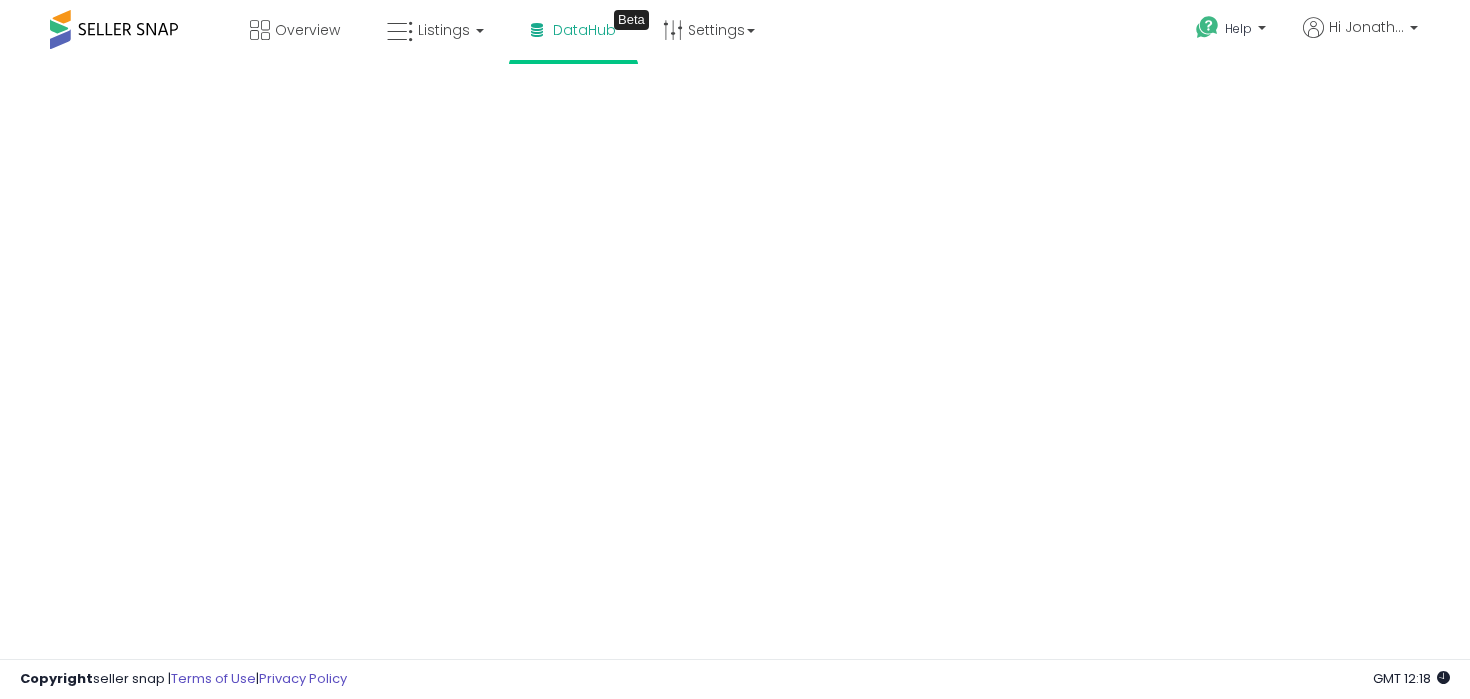 scroll, scrollTop: 0, scrollLeft: 0, axis: both 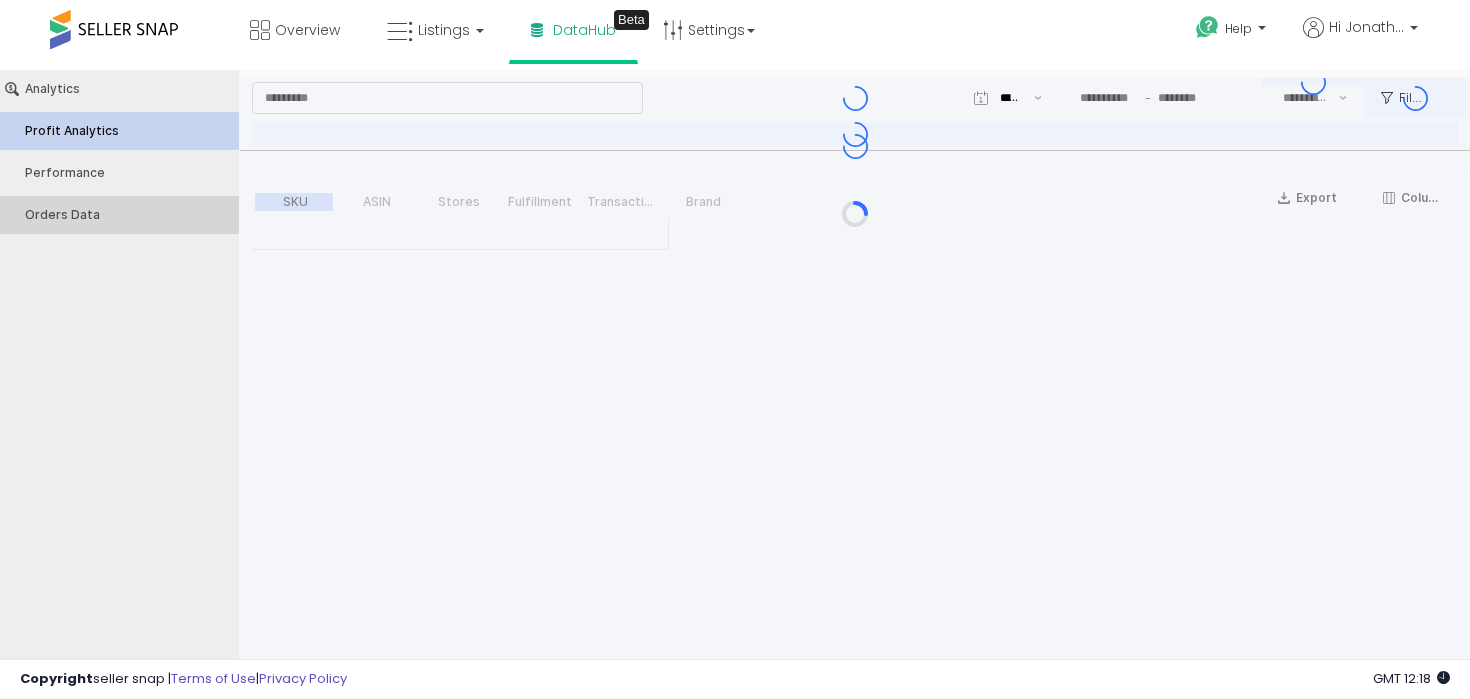 type on "***" 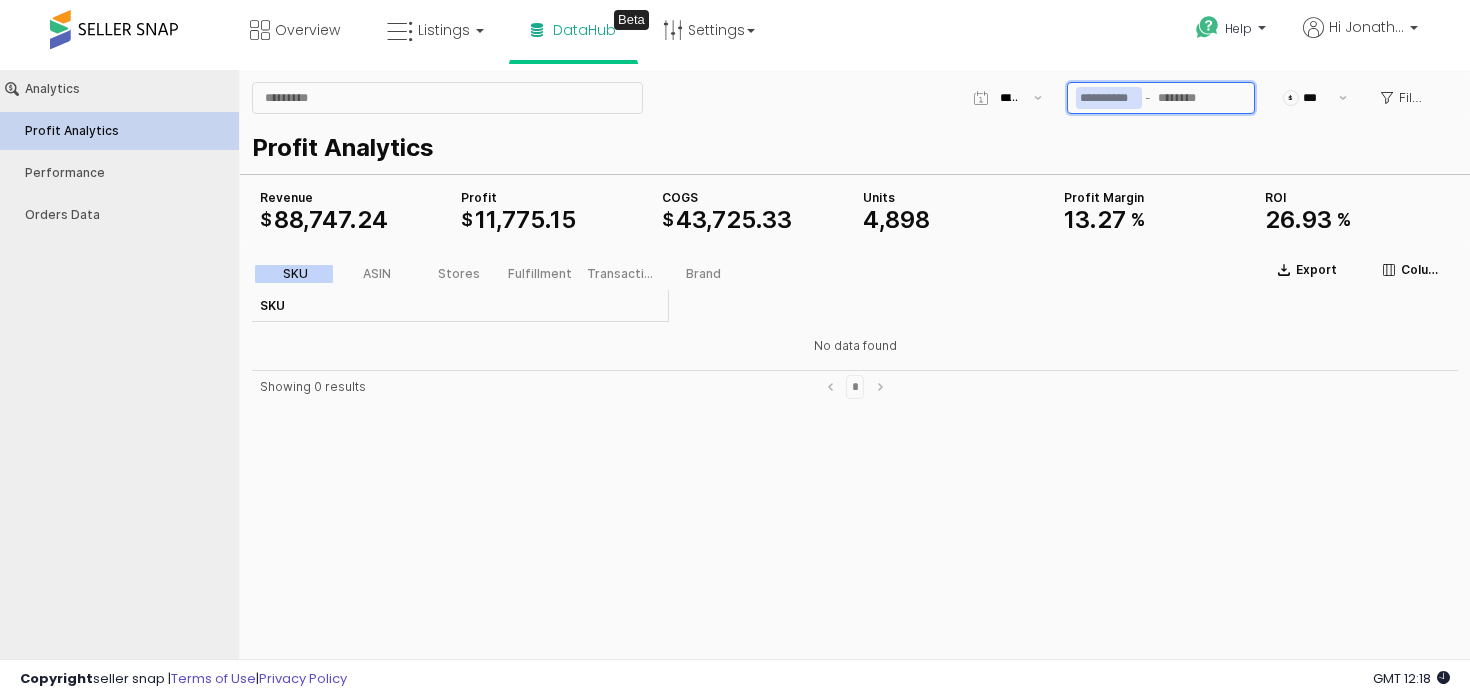 click at bounding box center [1109, 98] 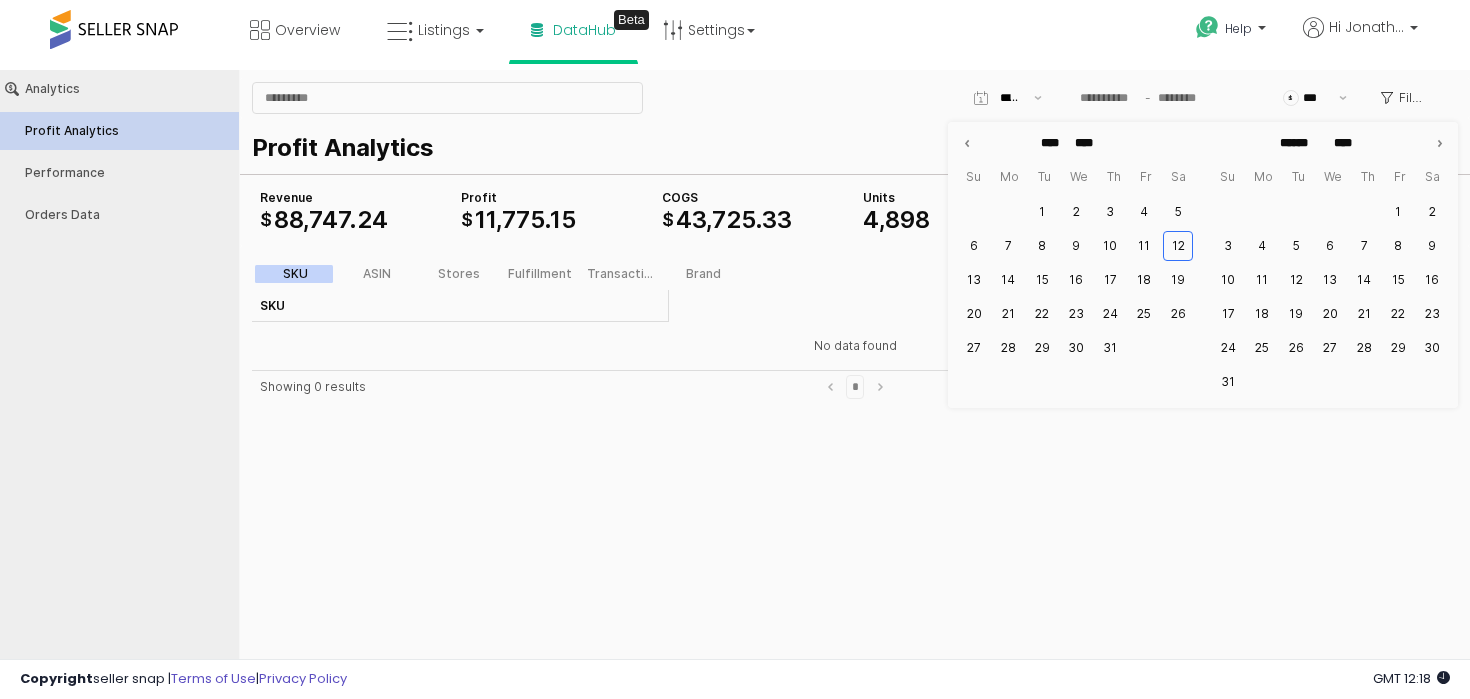 type on "**********" 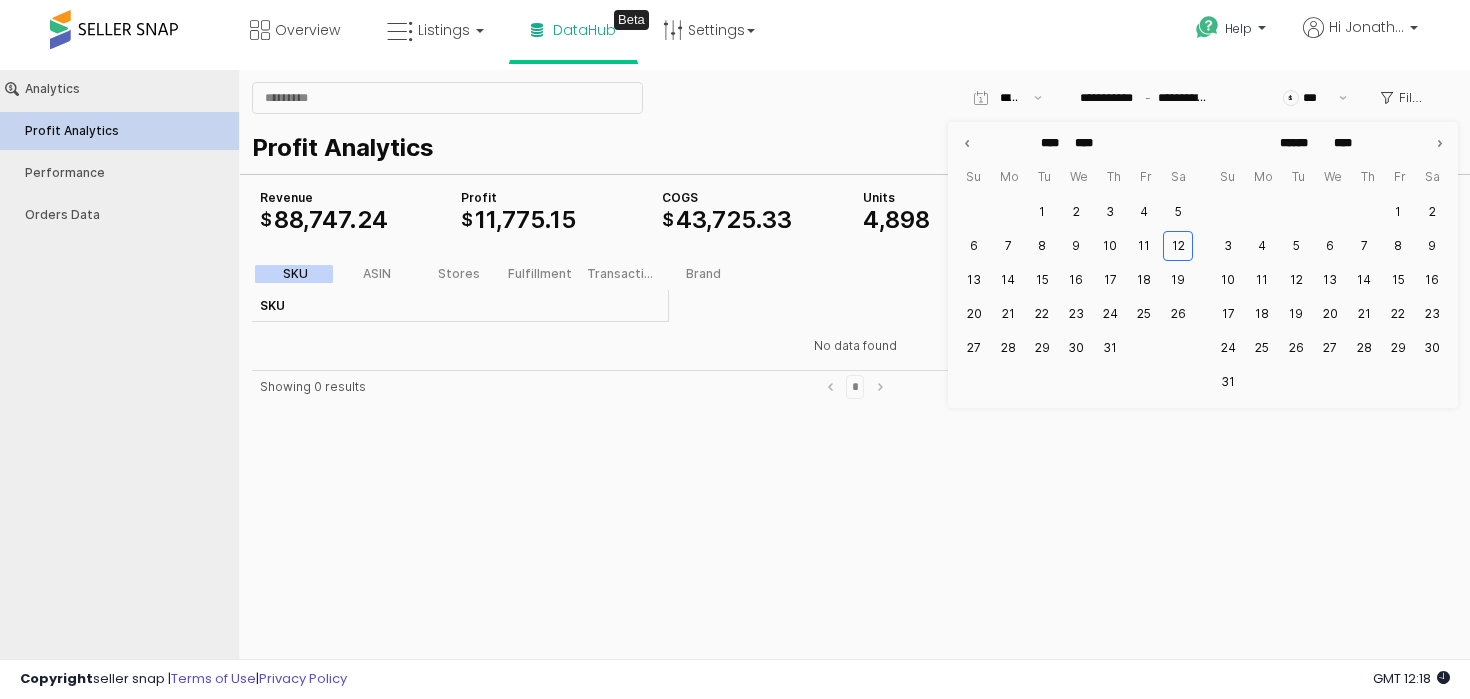 click on "**********" at bounding box center [855, 98] 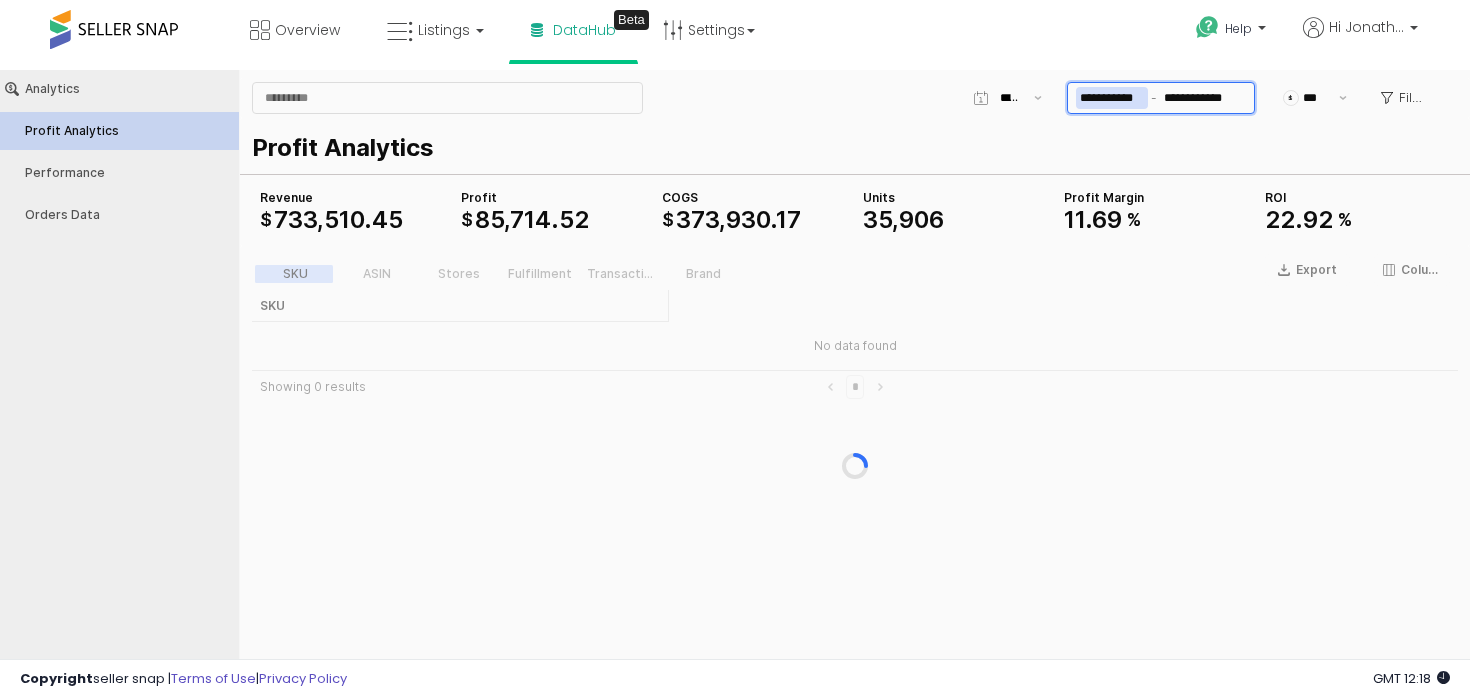 click on "**********" at bounding box center [1112, 98] 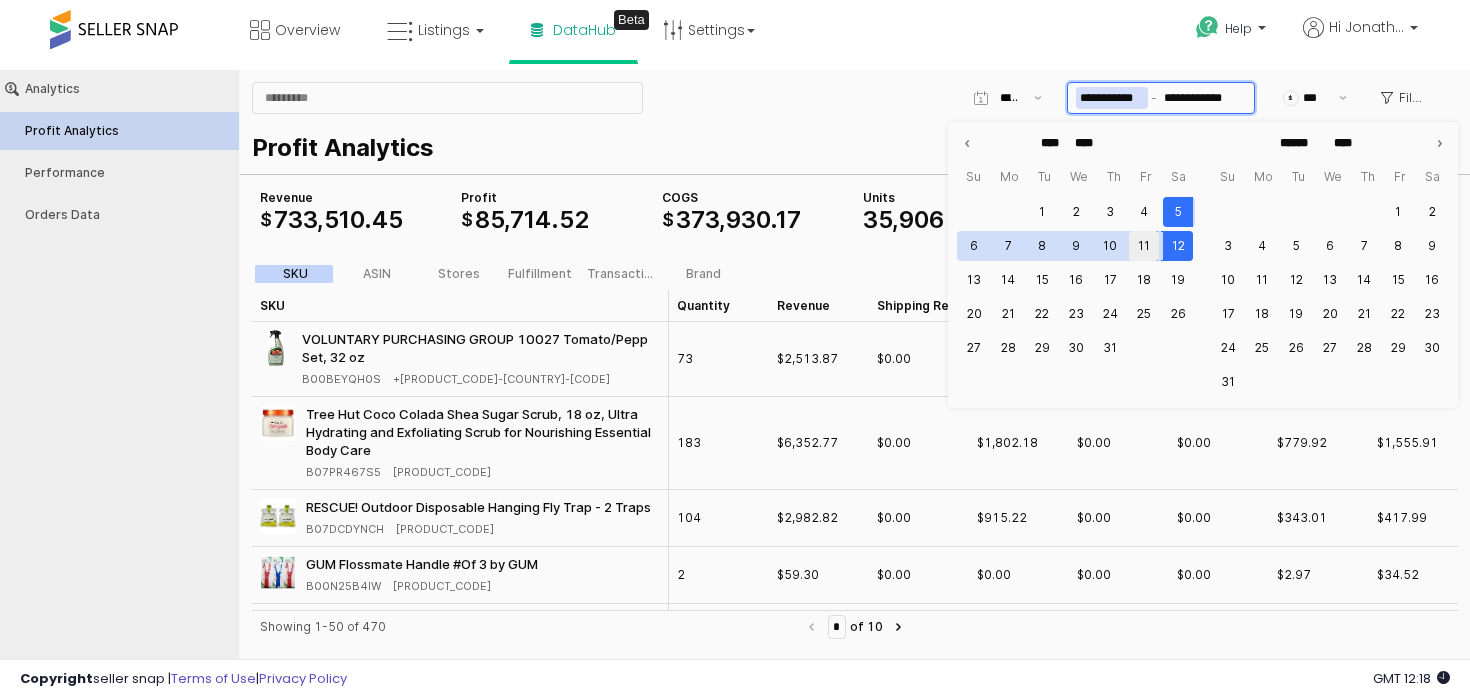 click on "11" at bounding box center (1144, 246) 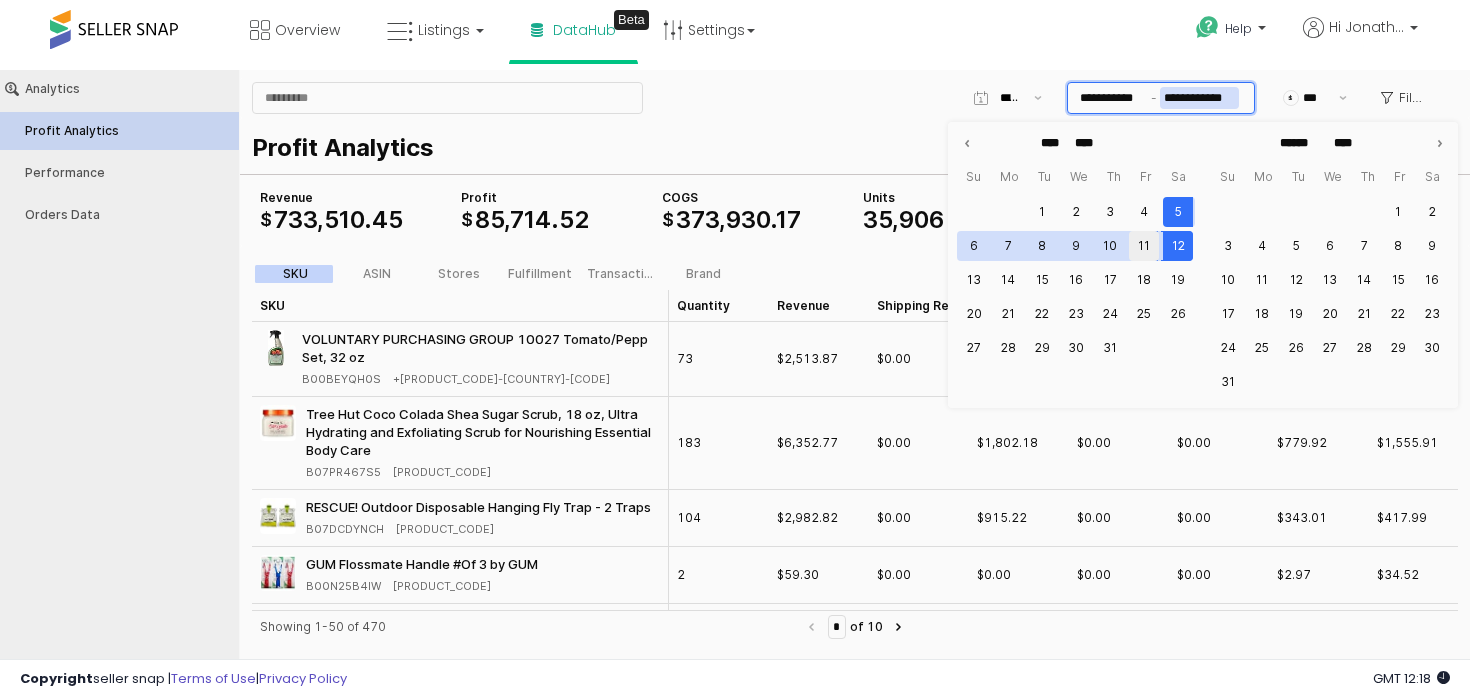 type on "**********" 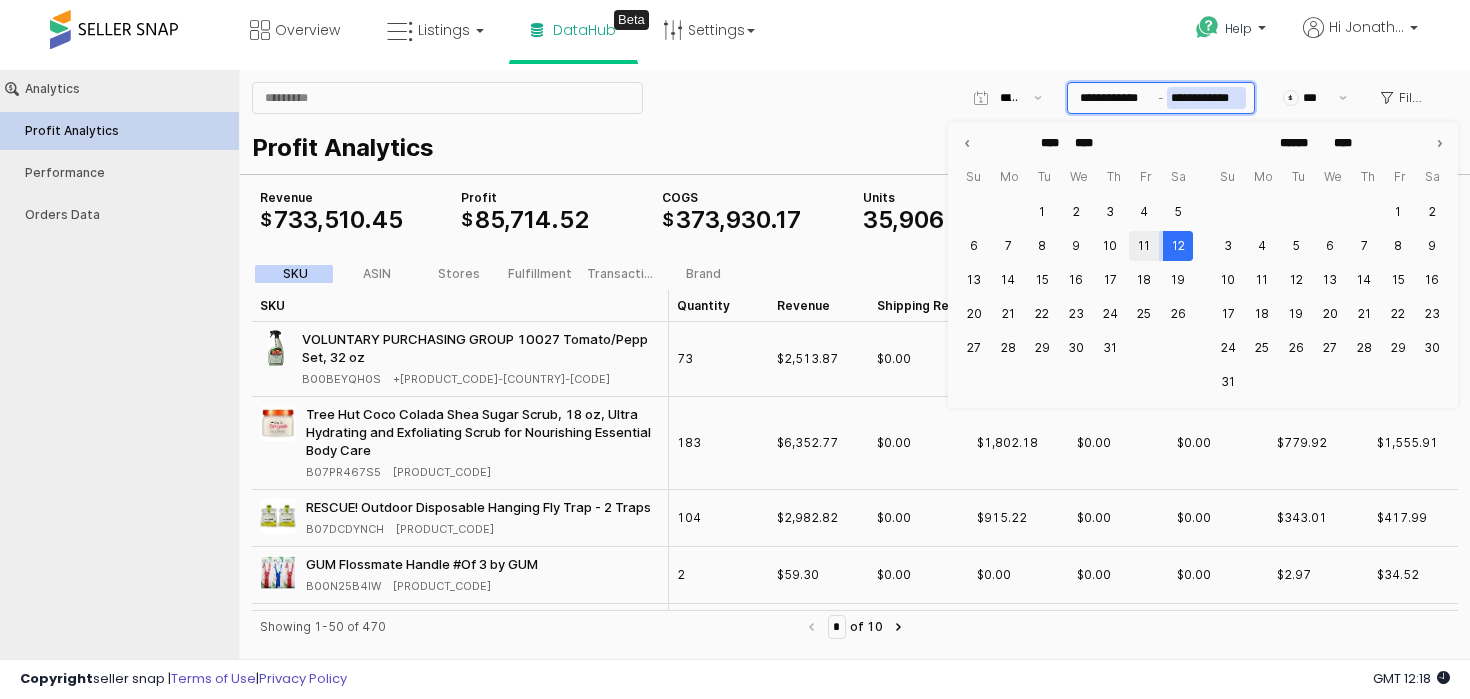 click on "11" at bounding box center (1144, 246) 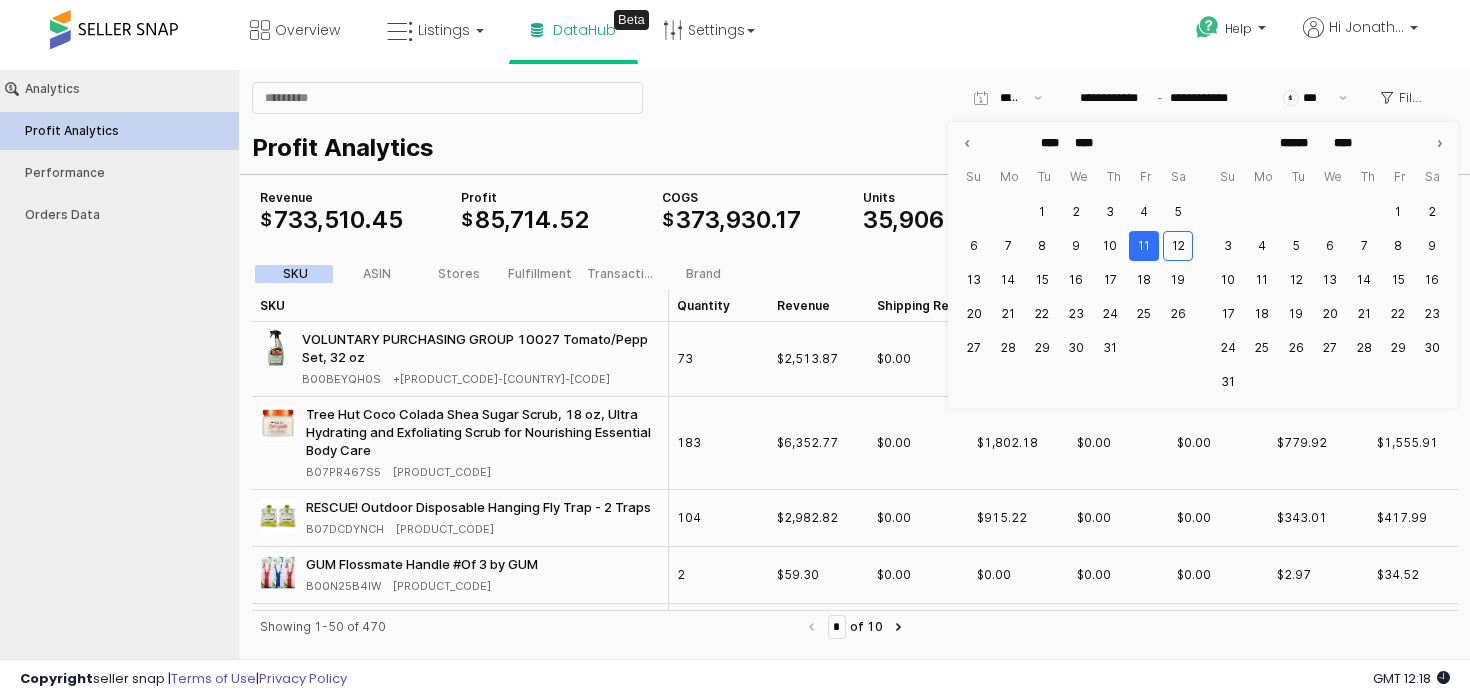 click on "**********" at bounding box center [855, 98] 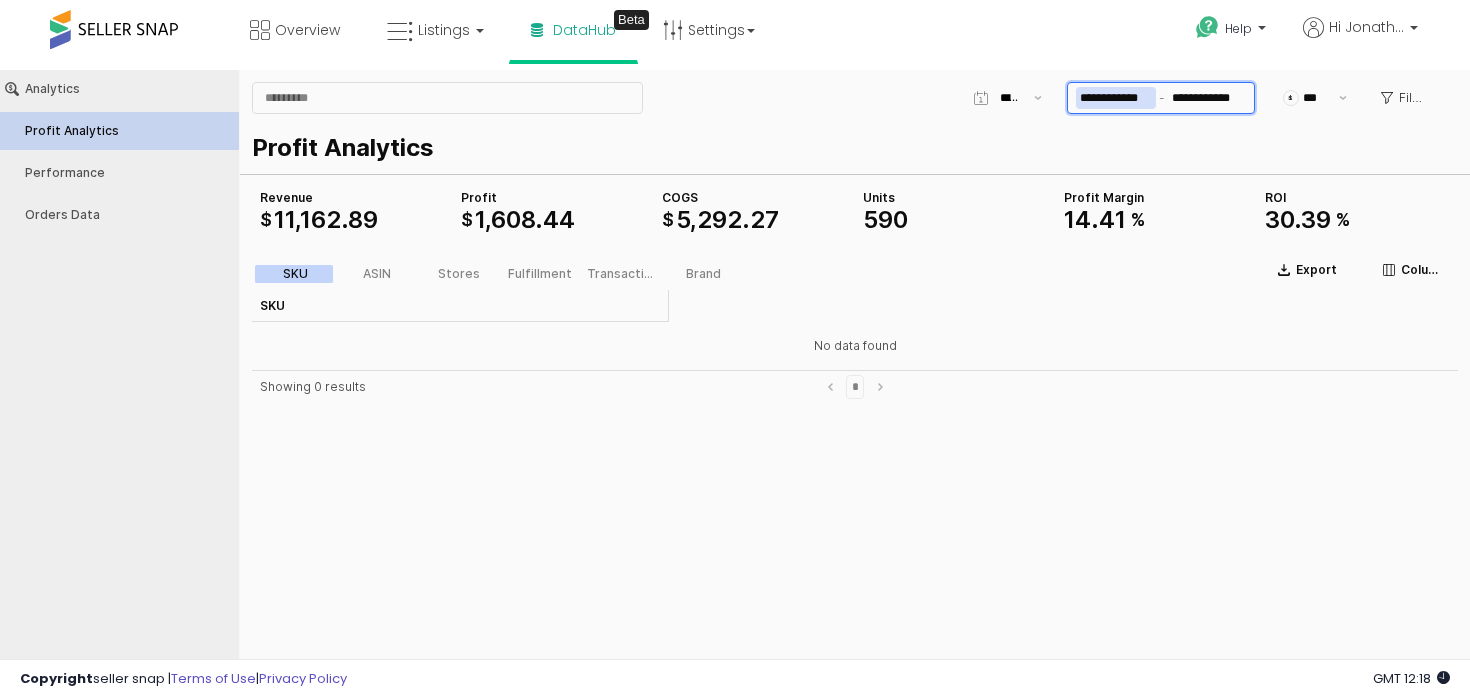 click on "**********" at bounding box center [1116, 98] 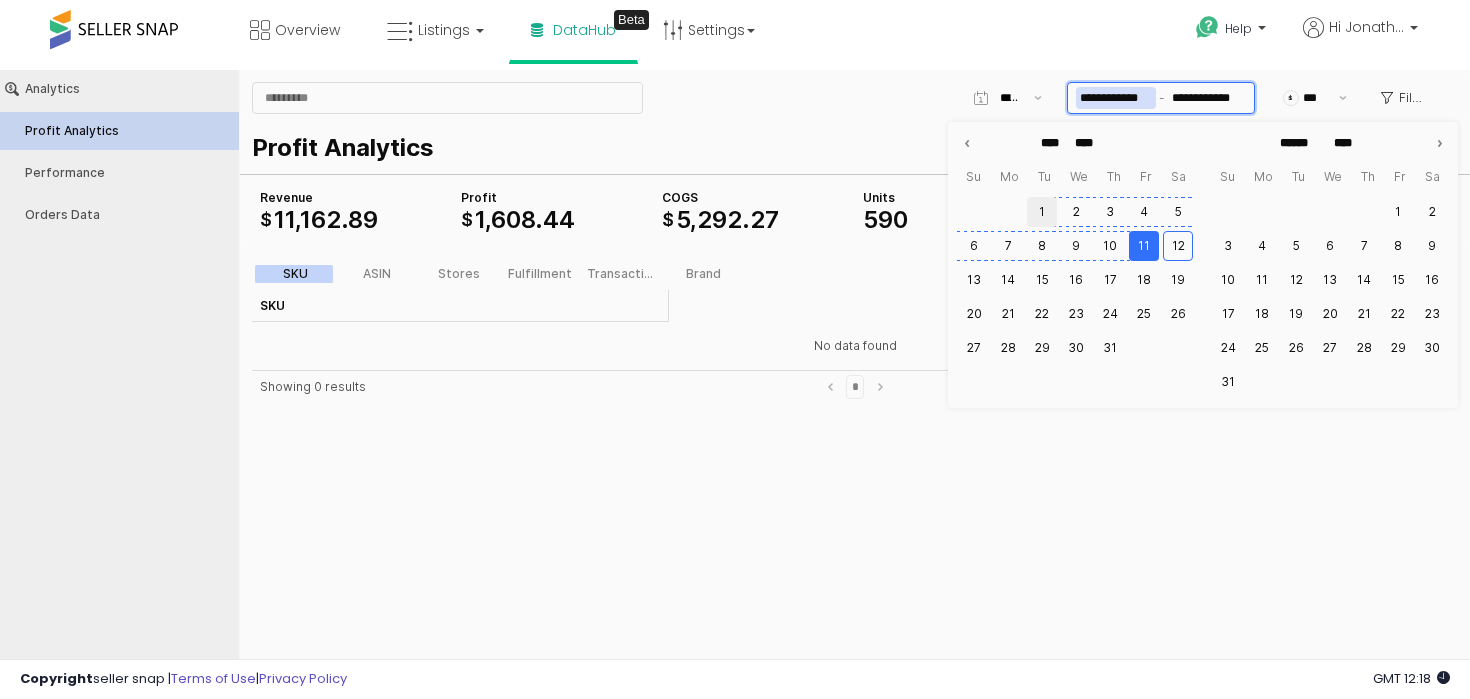 click on "1" at bounding box center [1042, 212] 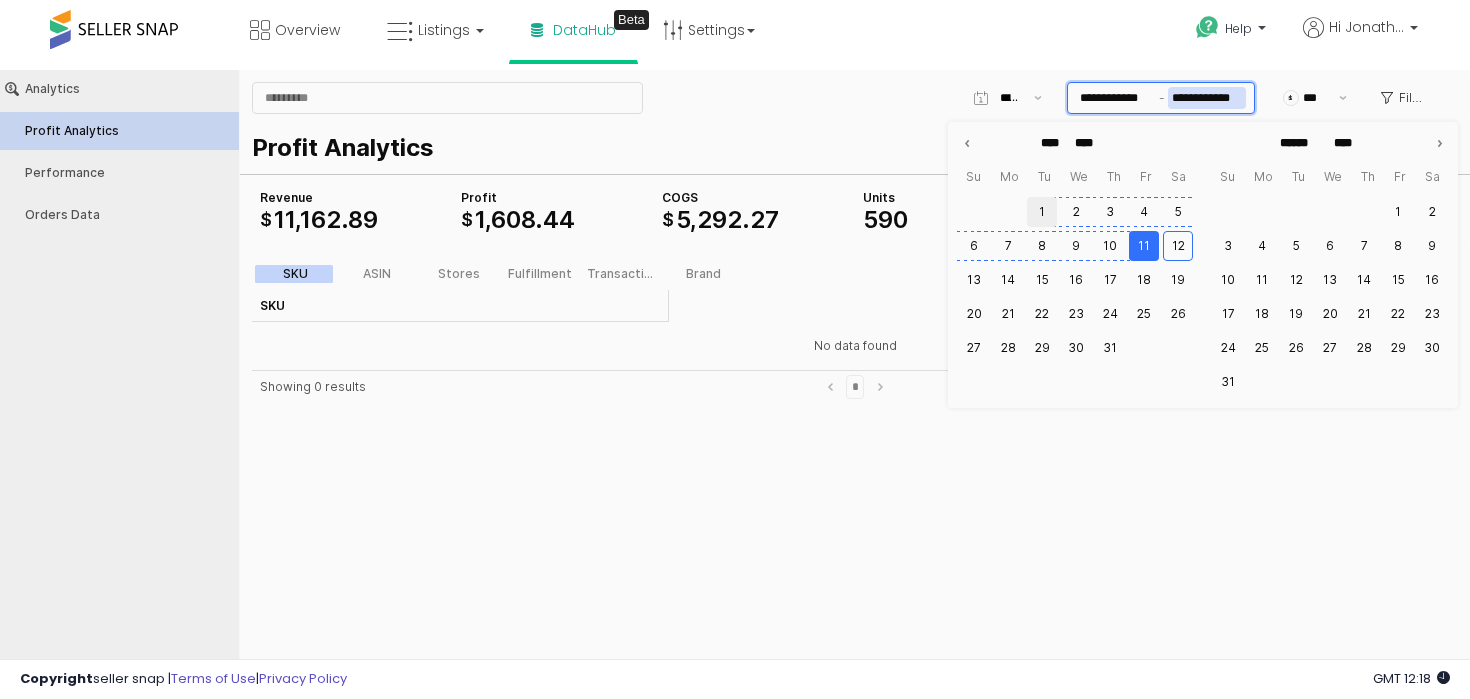 type on "**********" 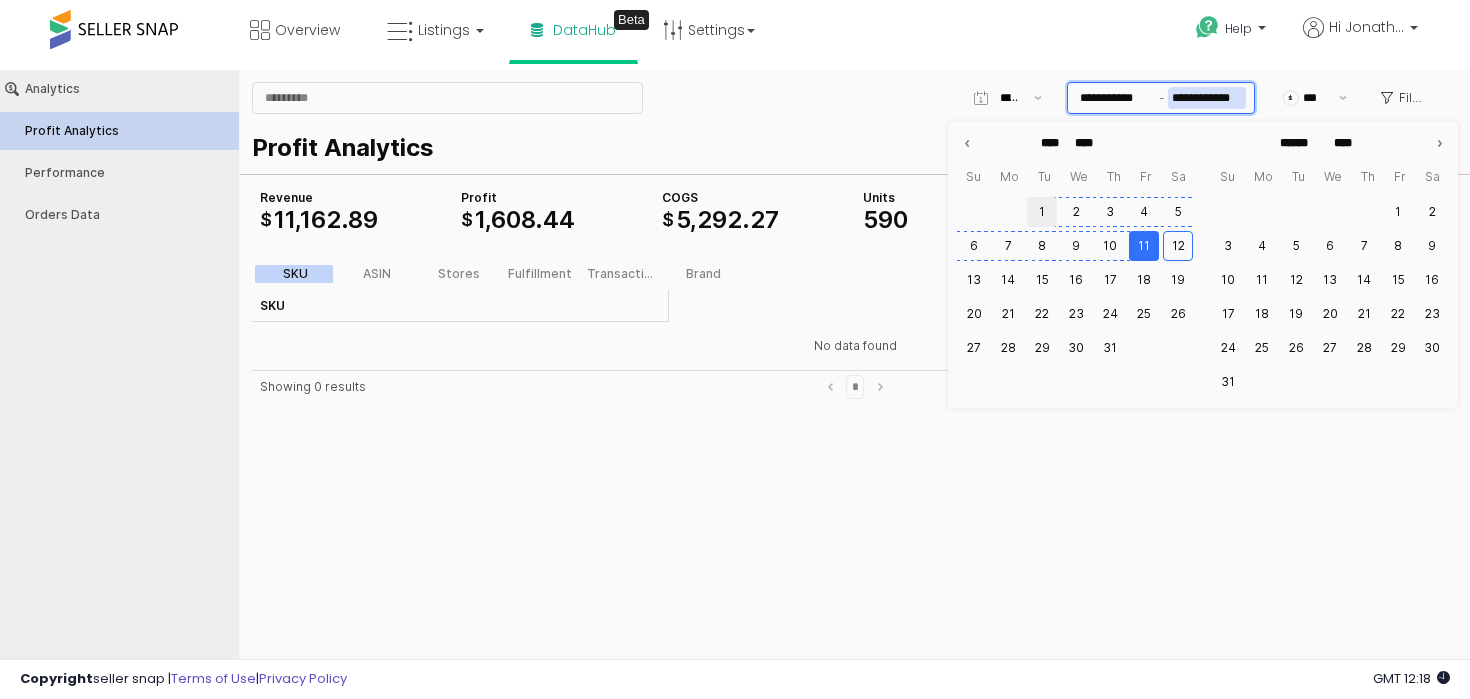 scroll, scrollTop: 0, scrollLeft: 0, axis: both 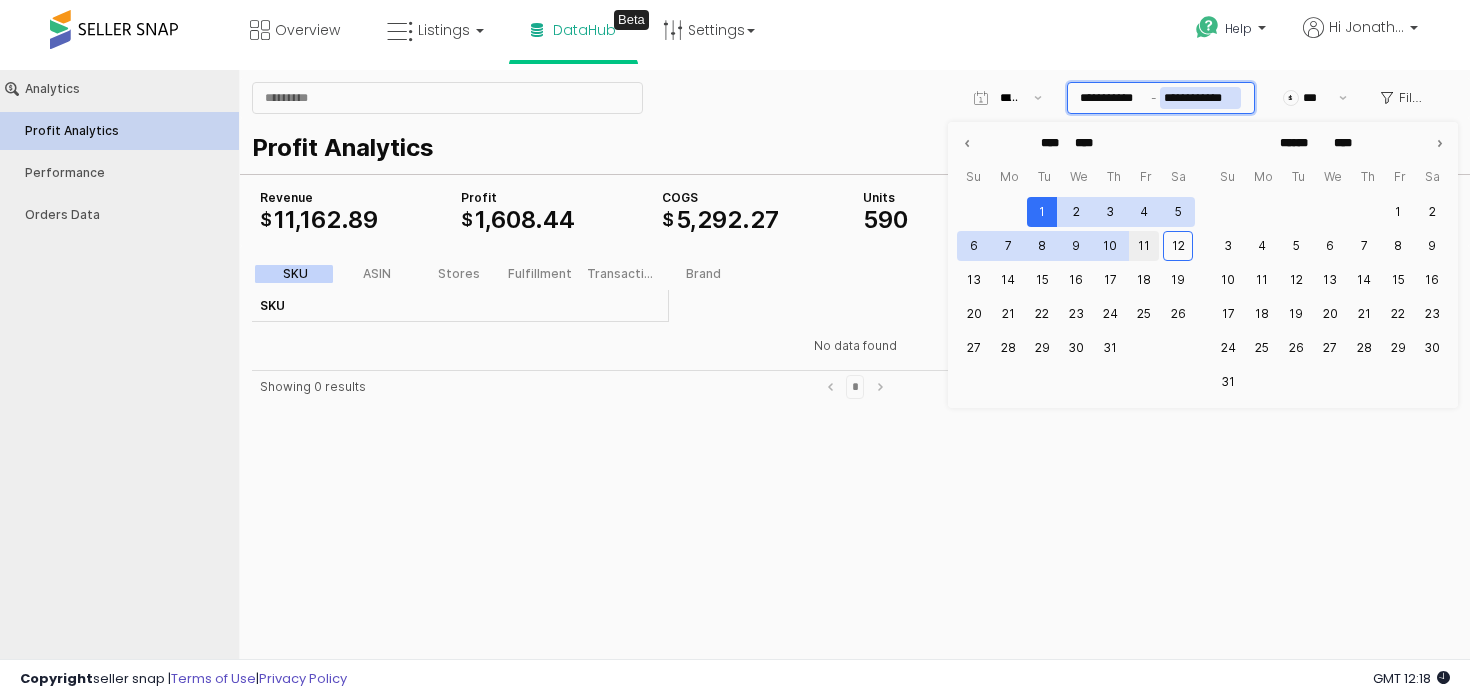 click on "11" at bounding box center (1144, 246) 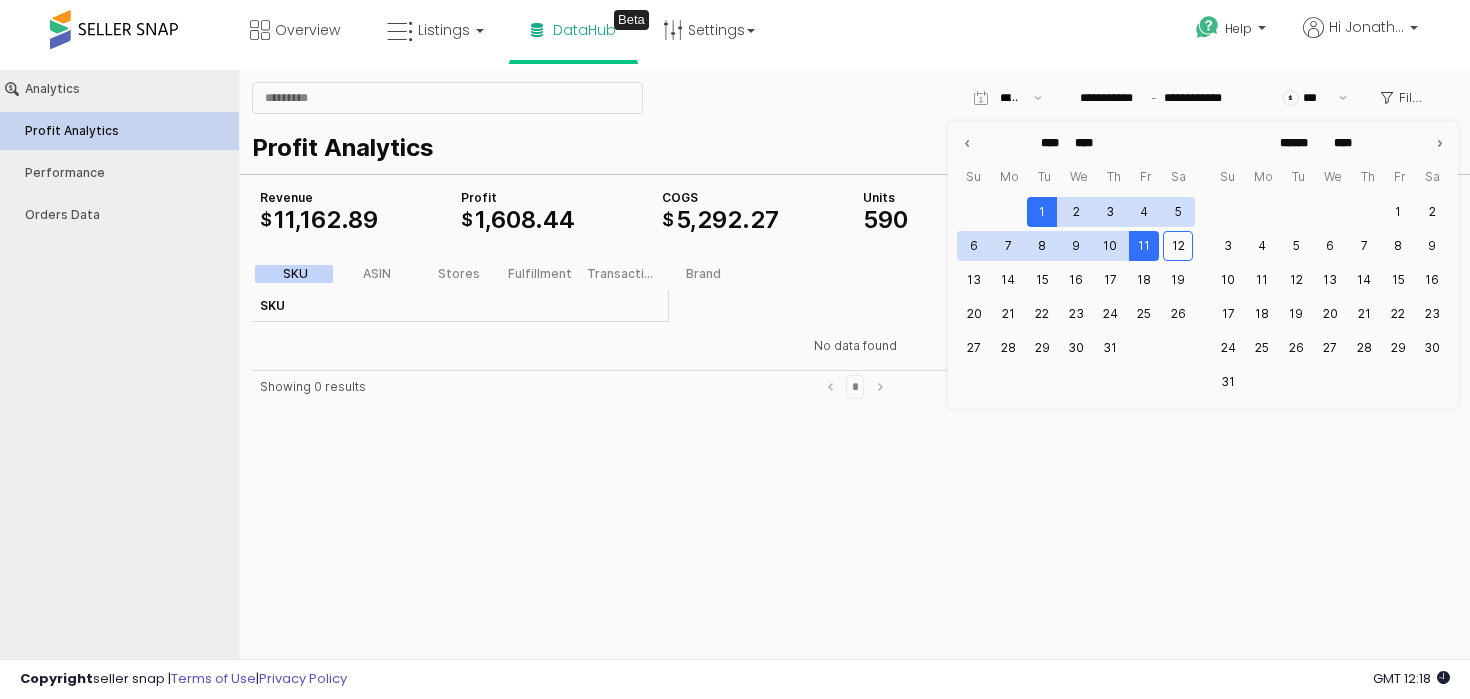 click on "**********" at bounding box center (855, 98) 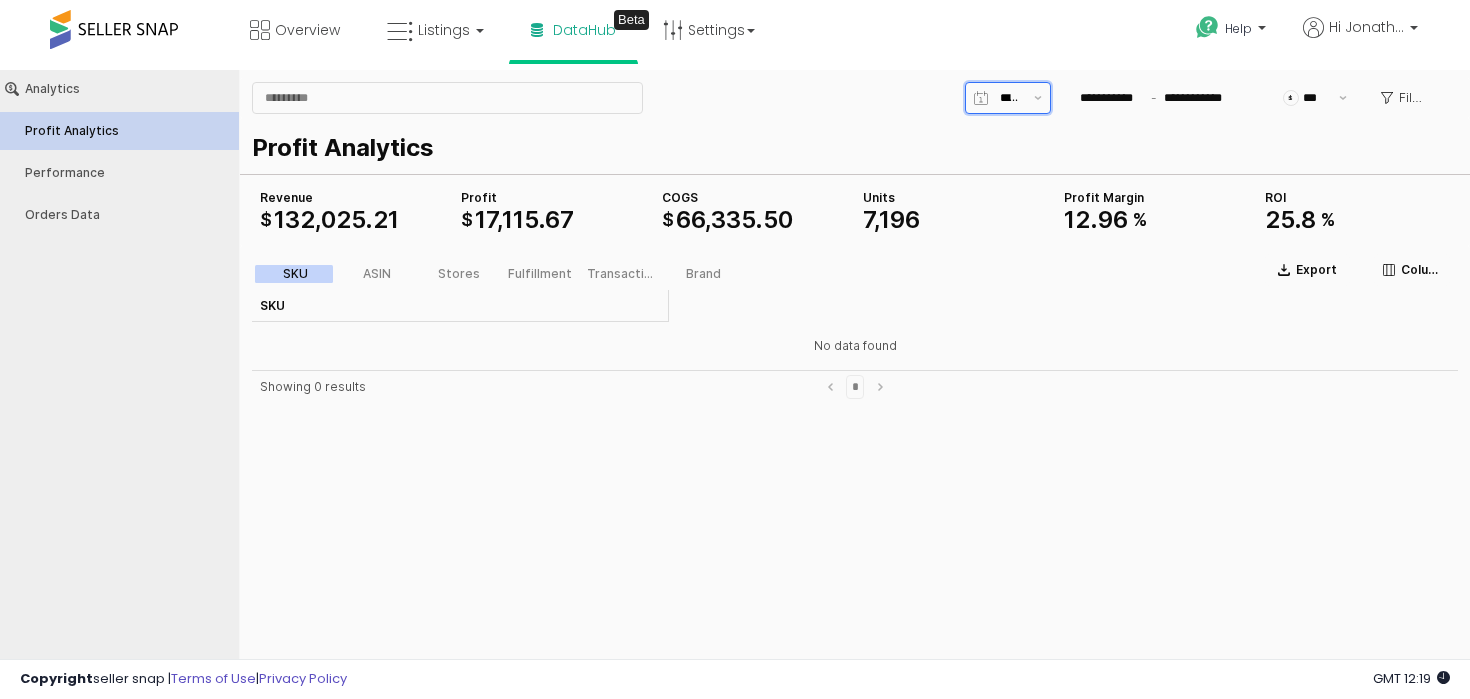 click 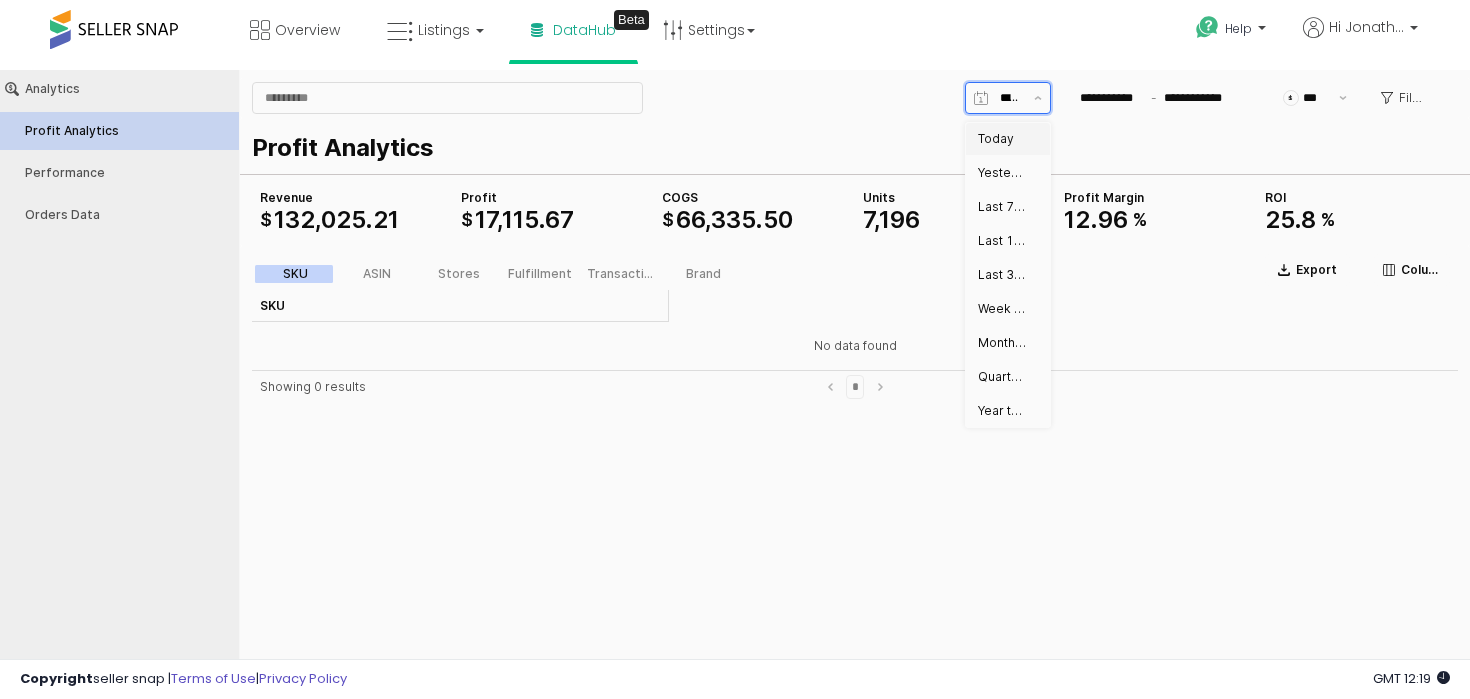 click on "Today" at bounding box center [1002, 139] 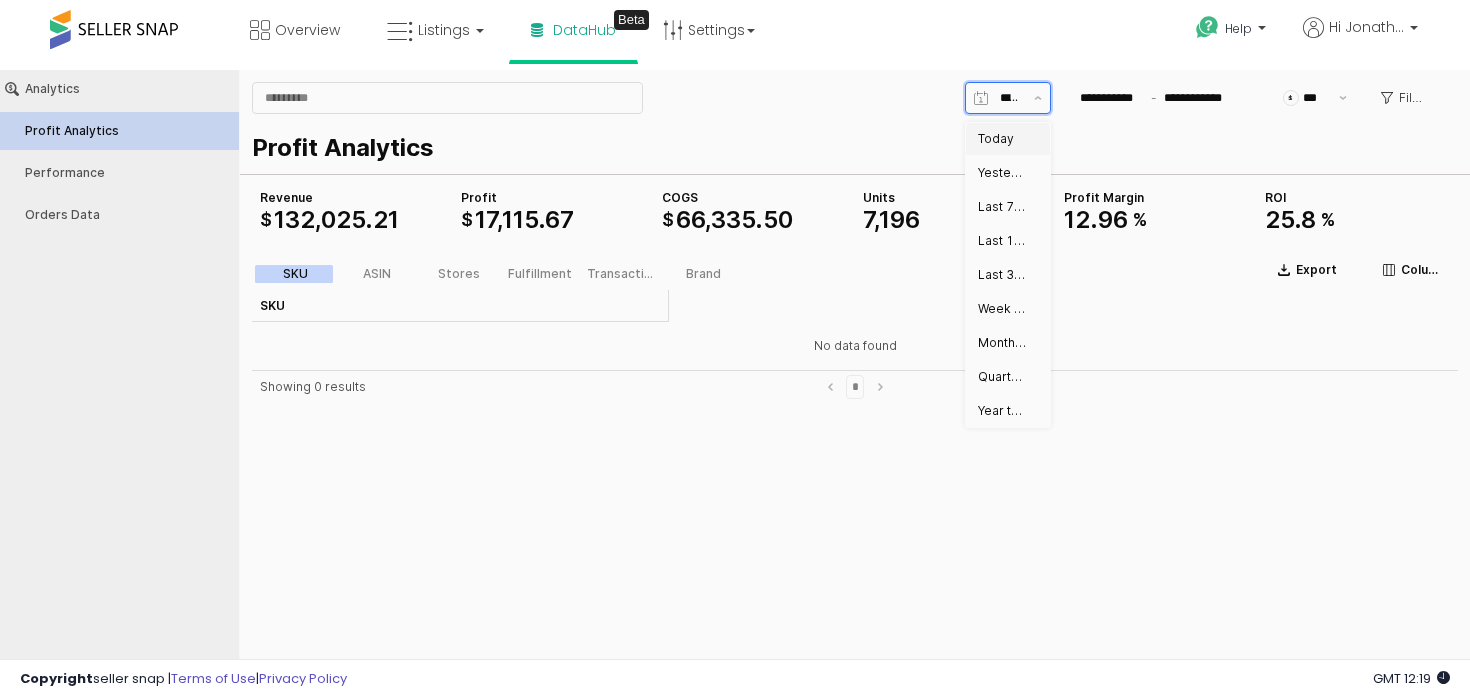 type on "**********" 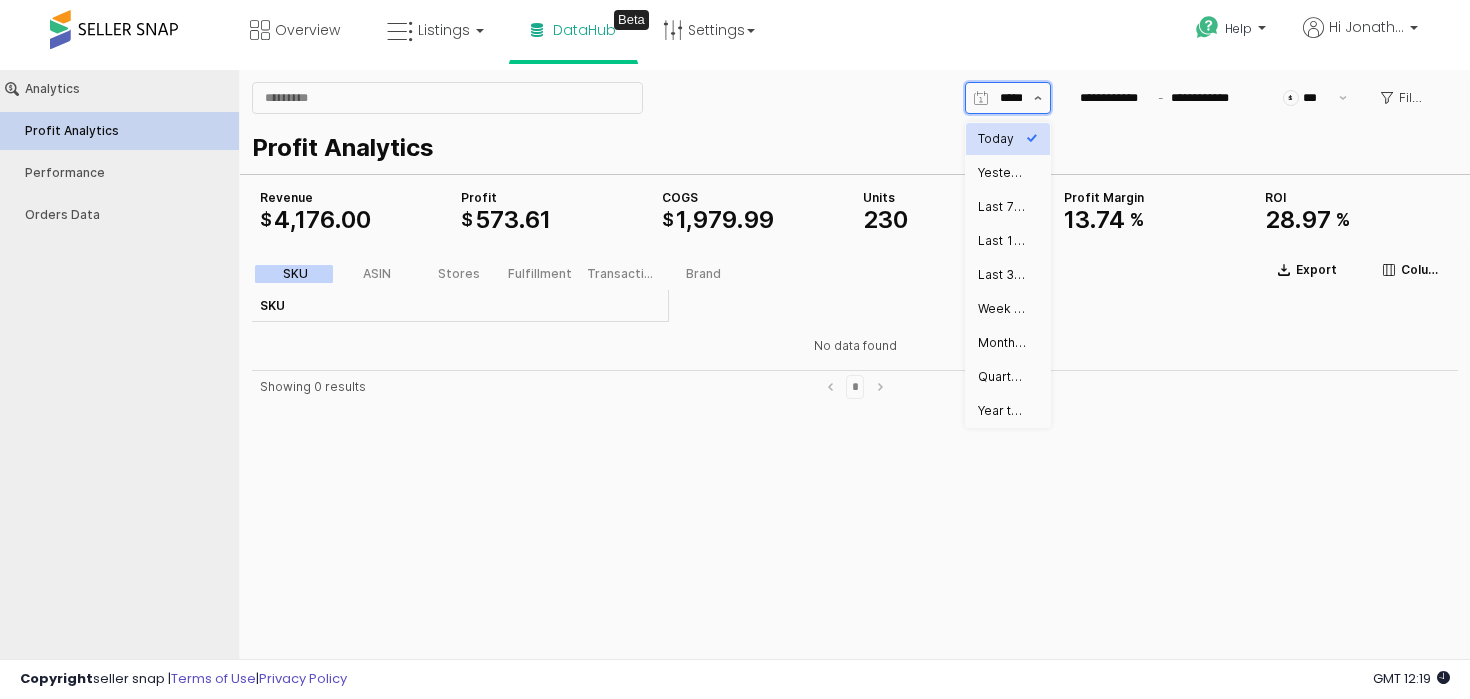 scroll, scrollTop: 0, scrollLeft: 16, axis: horizontal 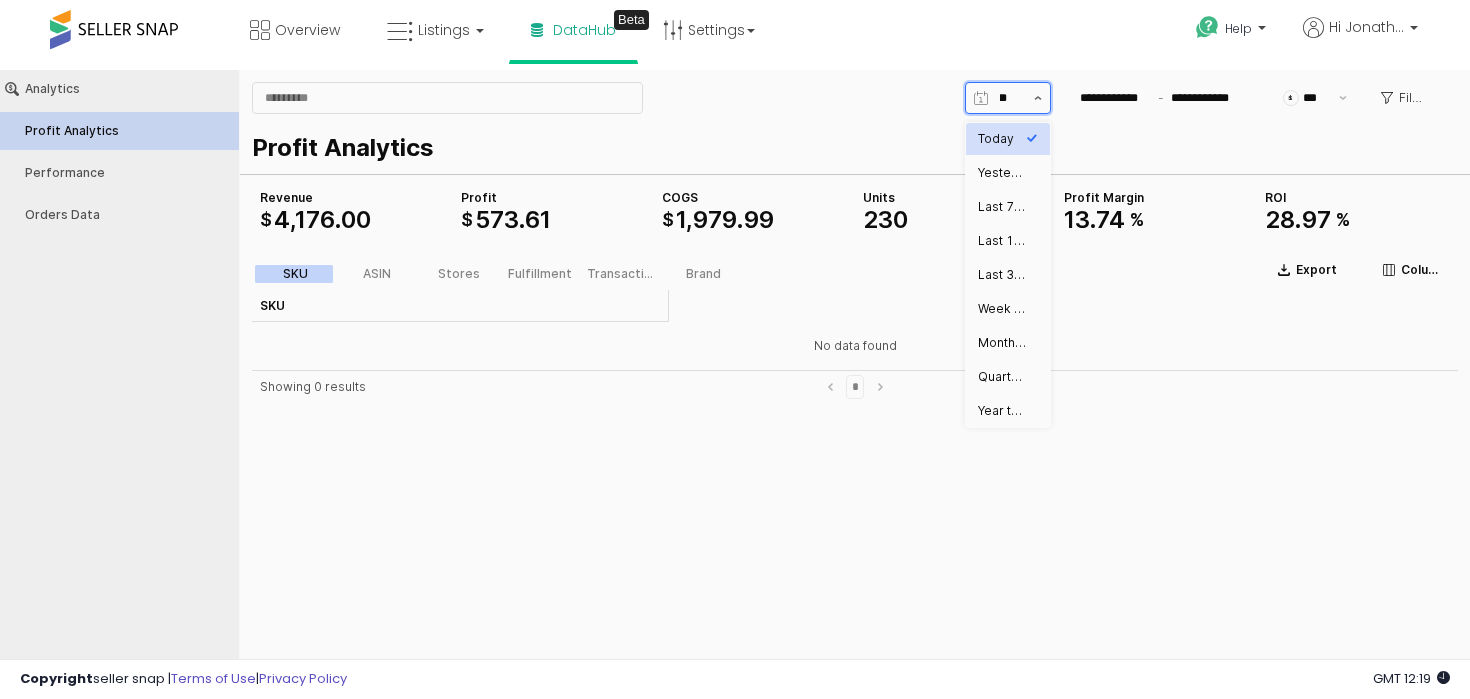 click at bounding box center [1038, 98] 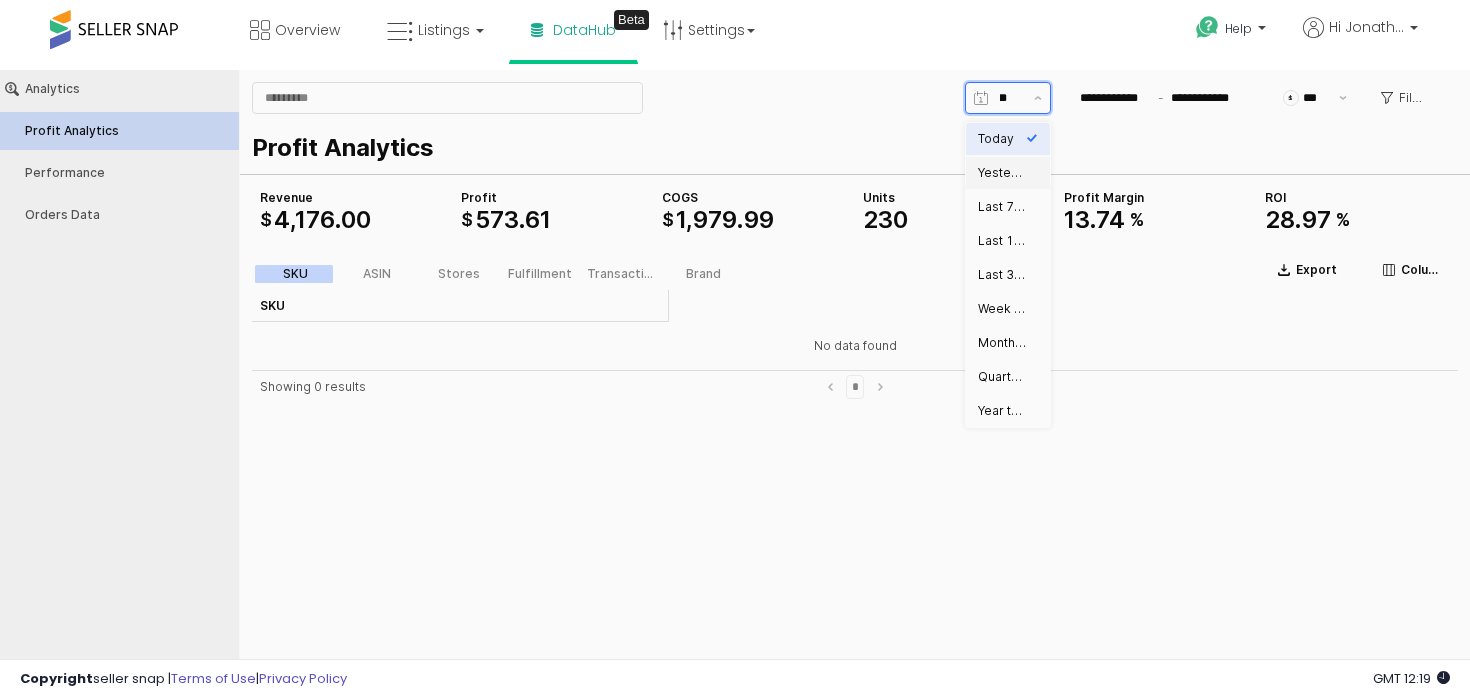 click on "Yesterday" at bounding box center (1002, 173) 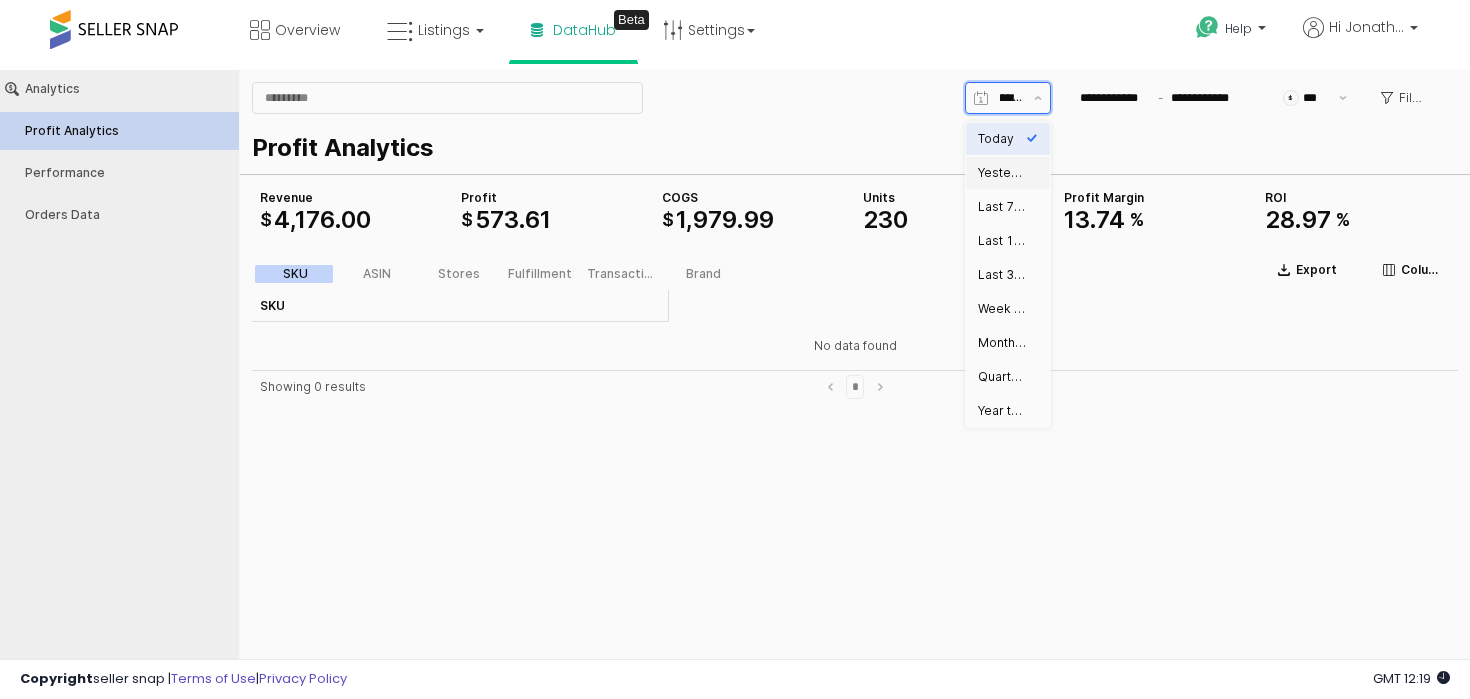 type on "**********" 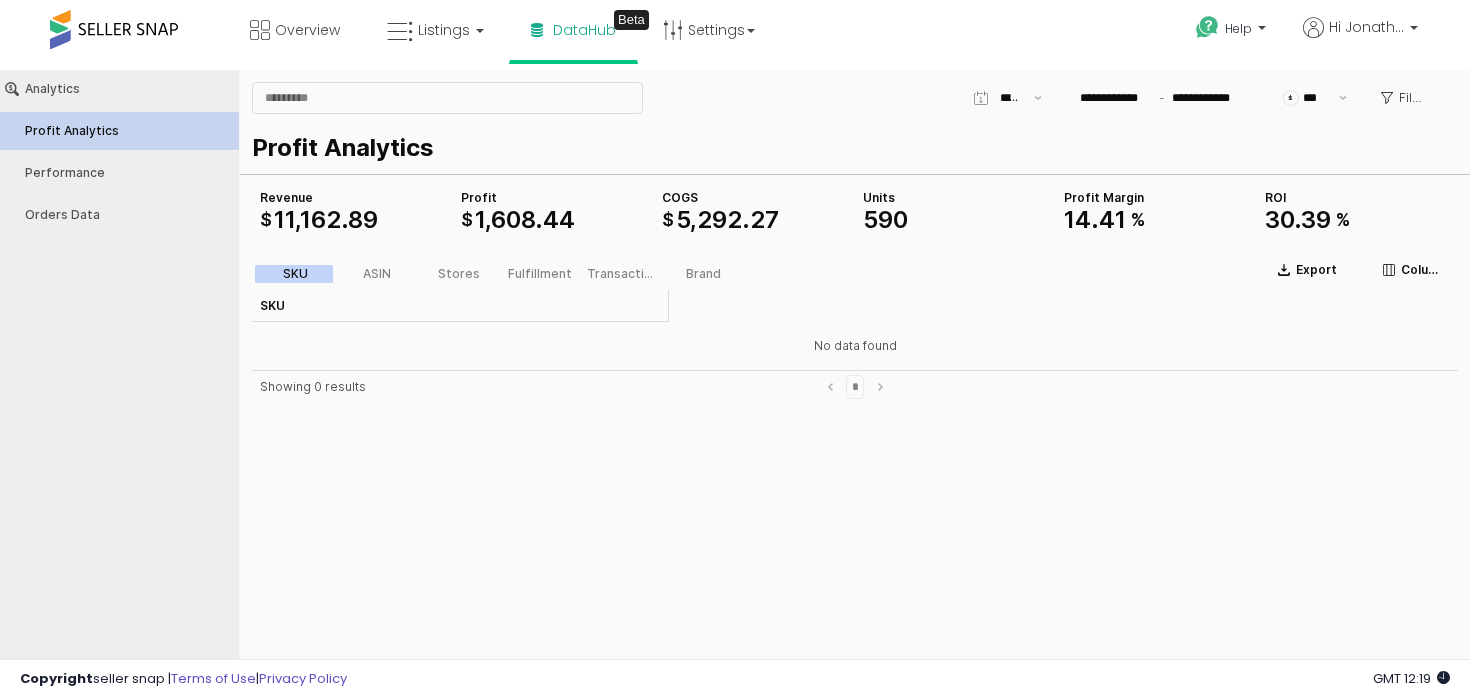click on "**********" at bounding box center [855, 98] 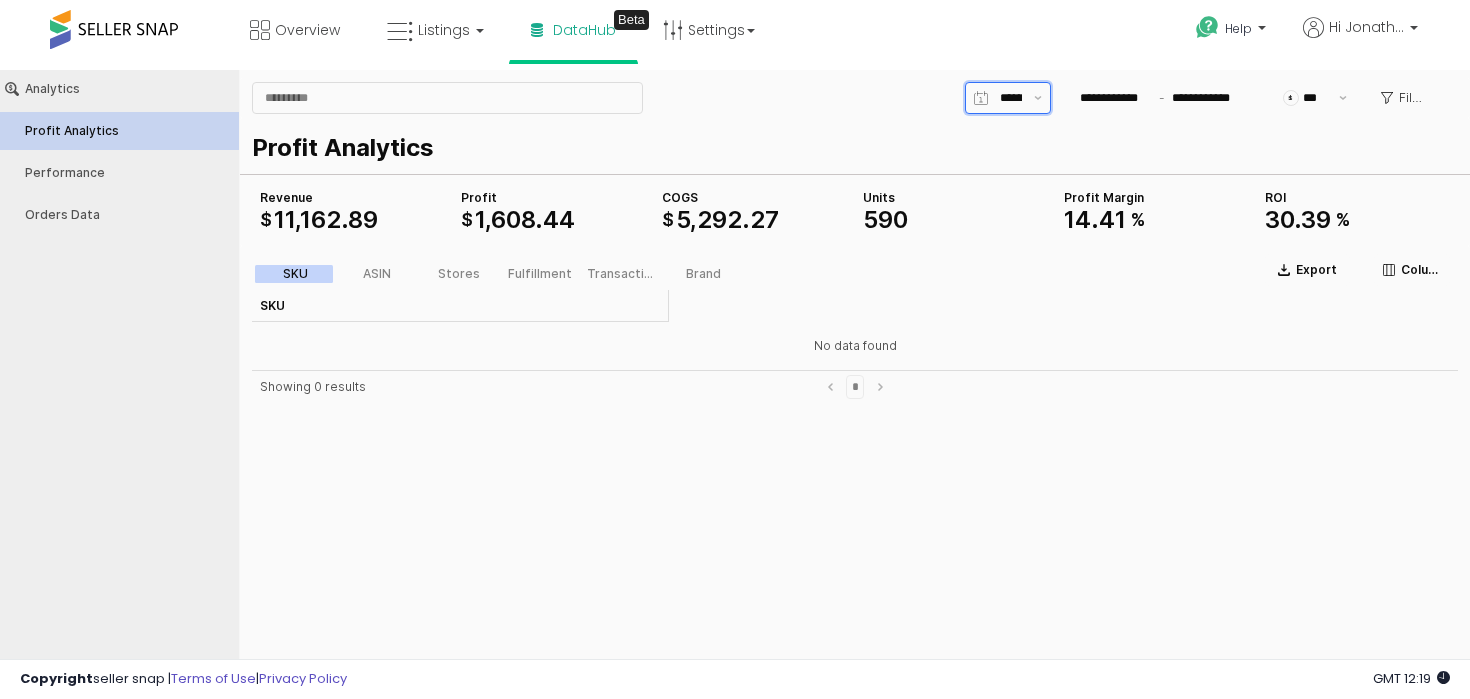 click on "*********" at bounding box center [1031, 98] 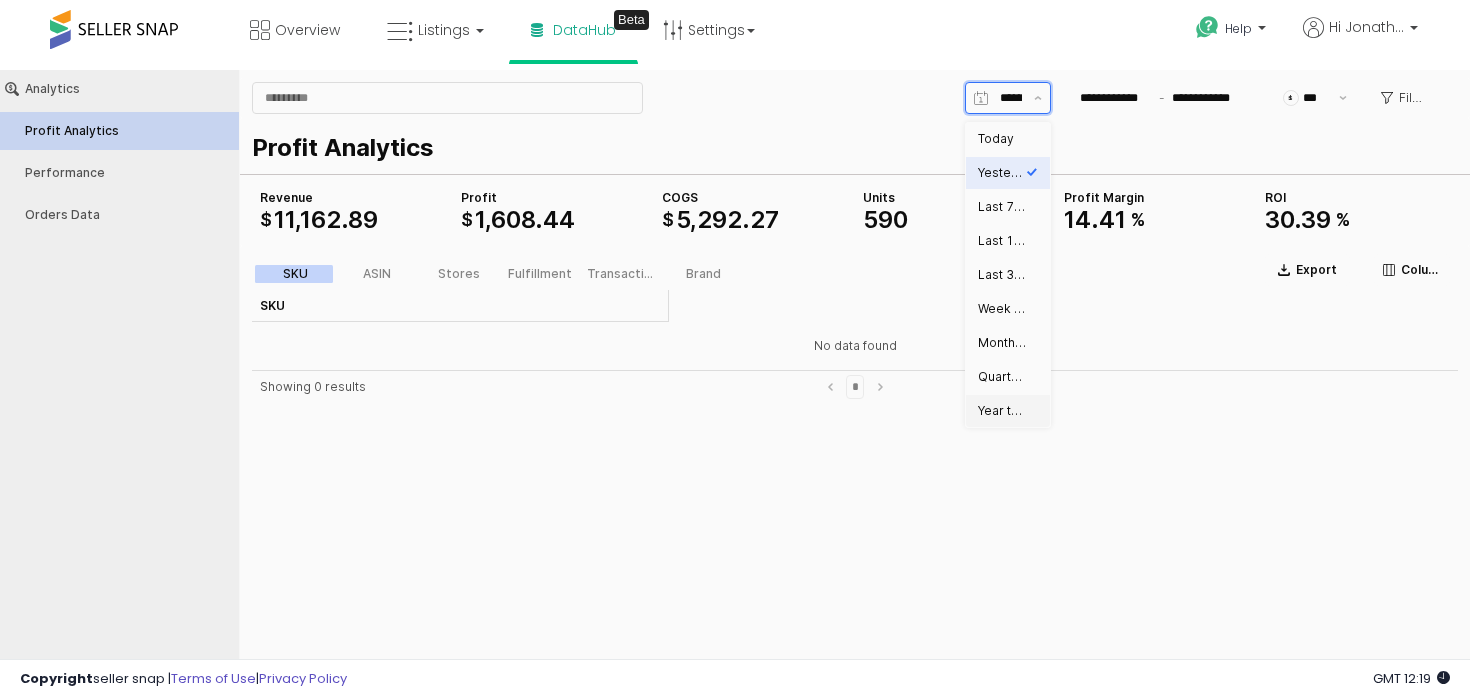click on "Year to date" at bounding box center [1002, 411] 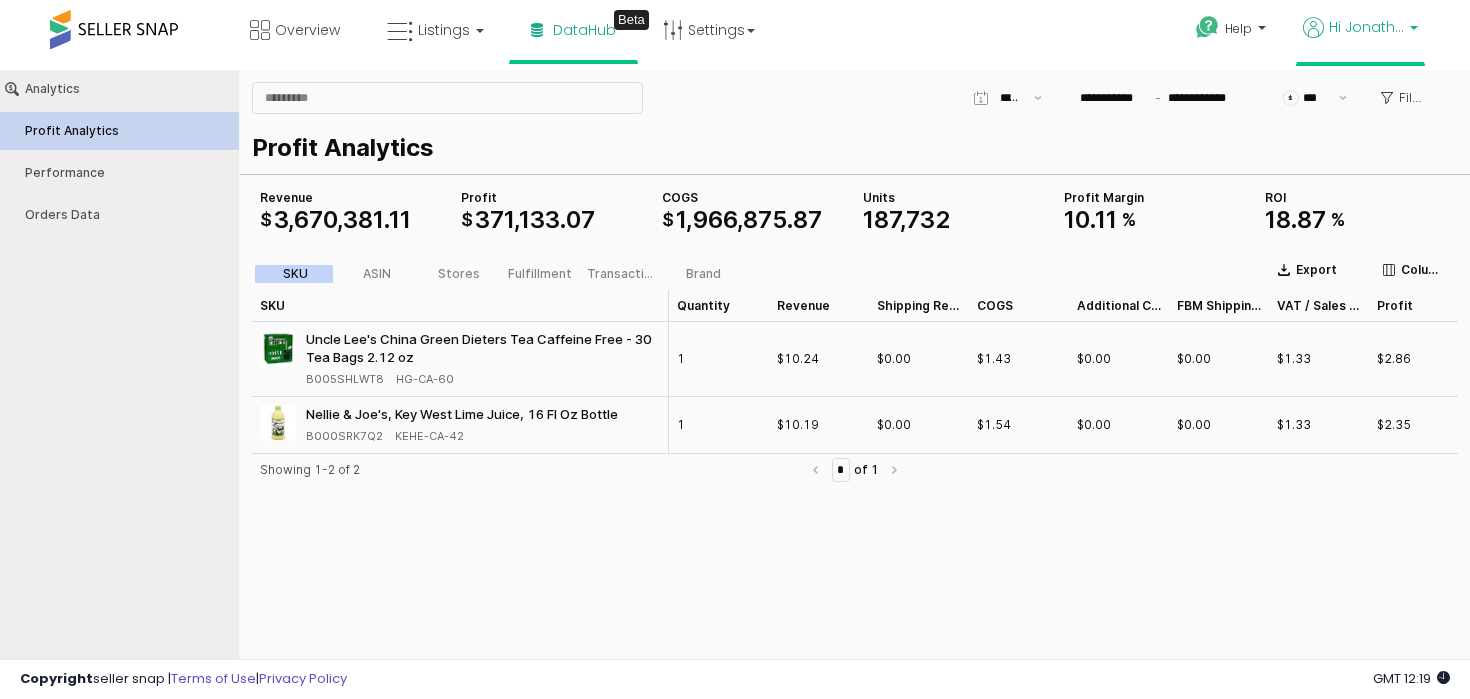 click on "Hi Jonathan" at bounding box center [1360, 29] 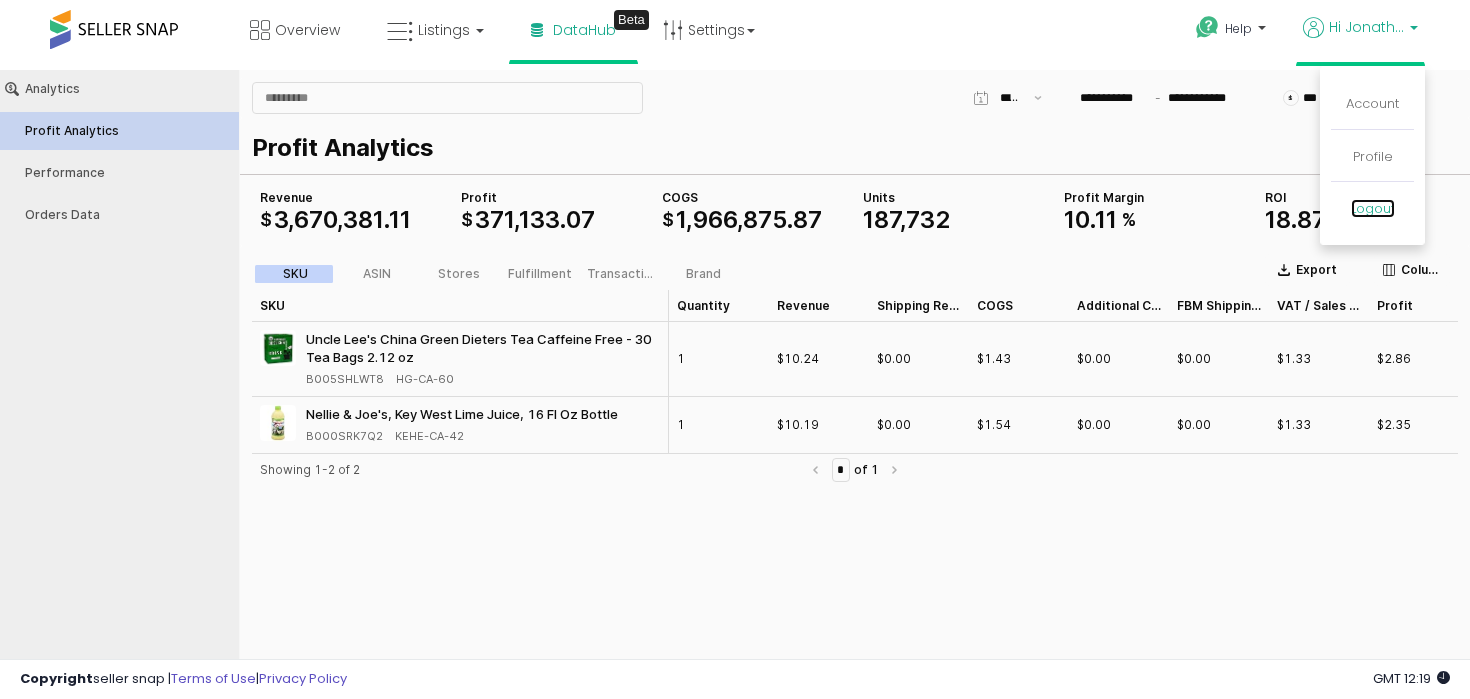 click on "Logout" at bounding box center [1373, 208] 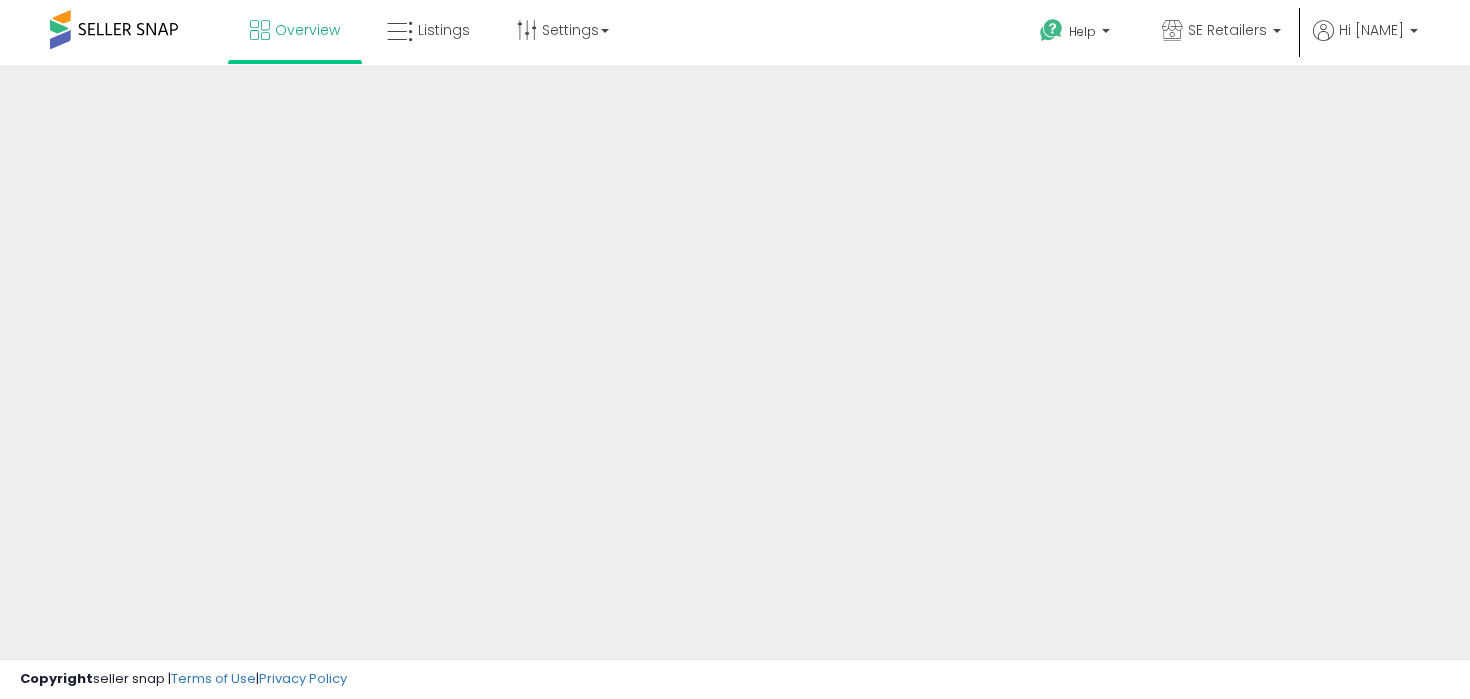 scroll, scrollTop: 0, scrollLeft: 0, axis: both 